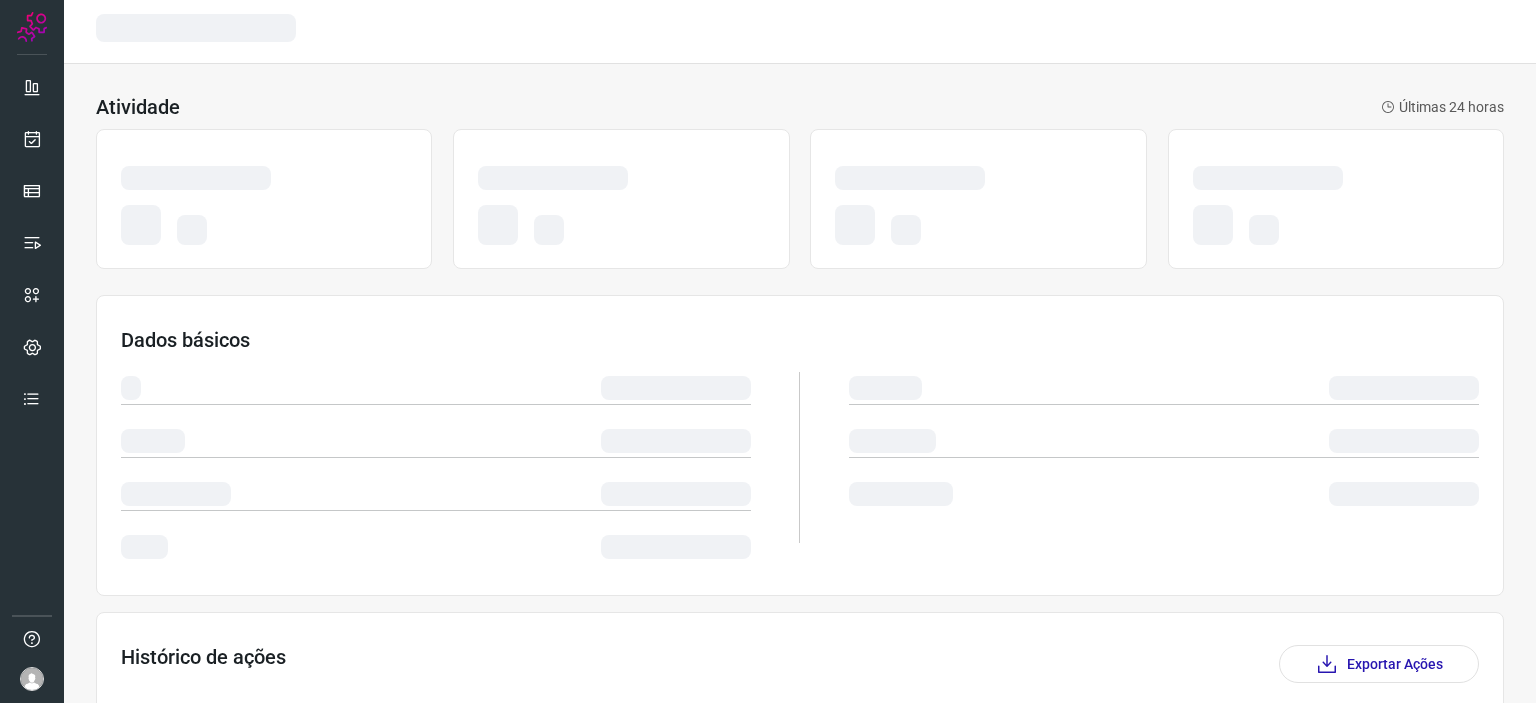 scroll, scrollTop: 0, scrollLeft: 0, axis: both 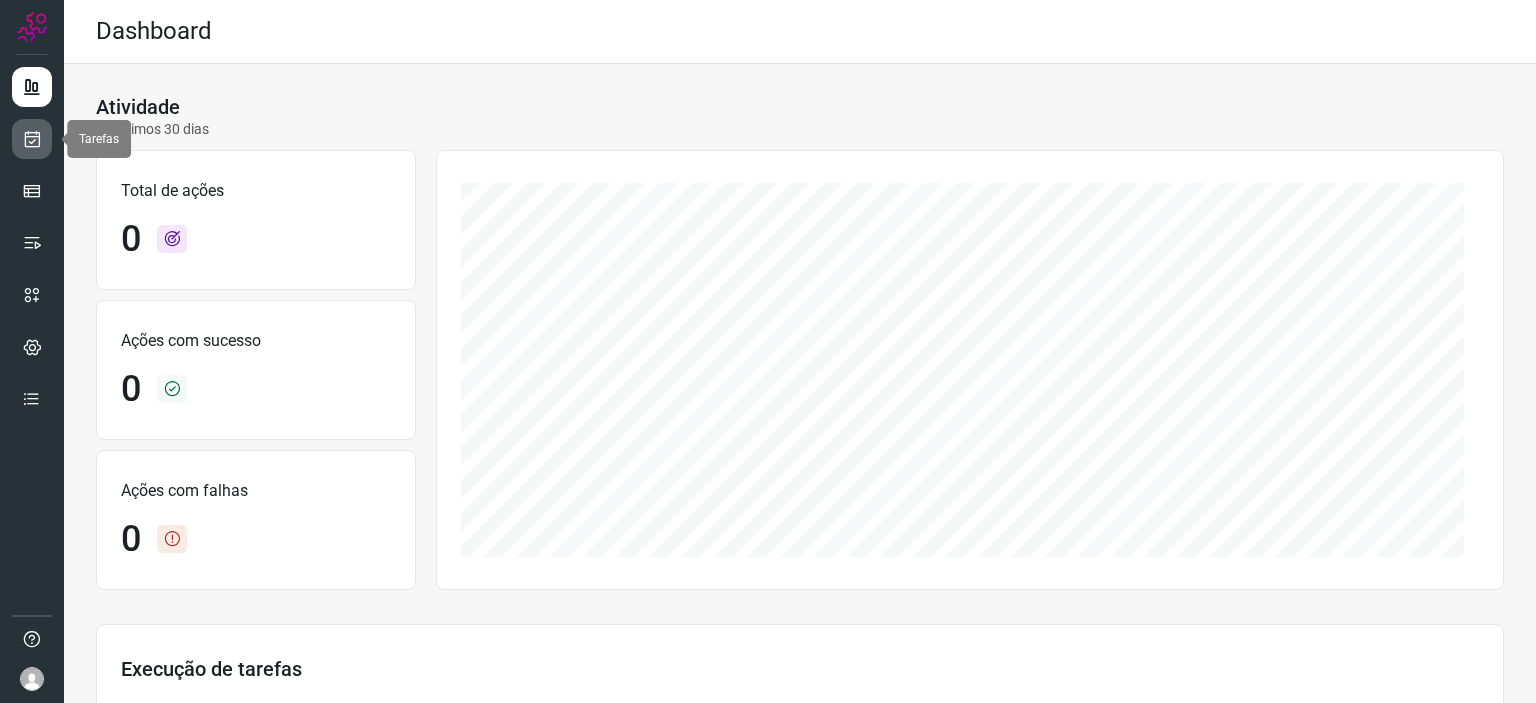 click at bounding box center (32, 139) 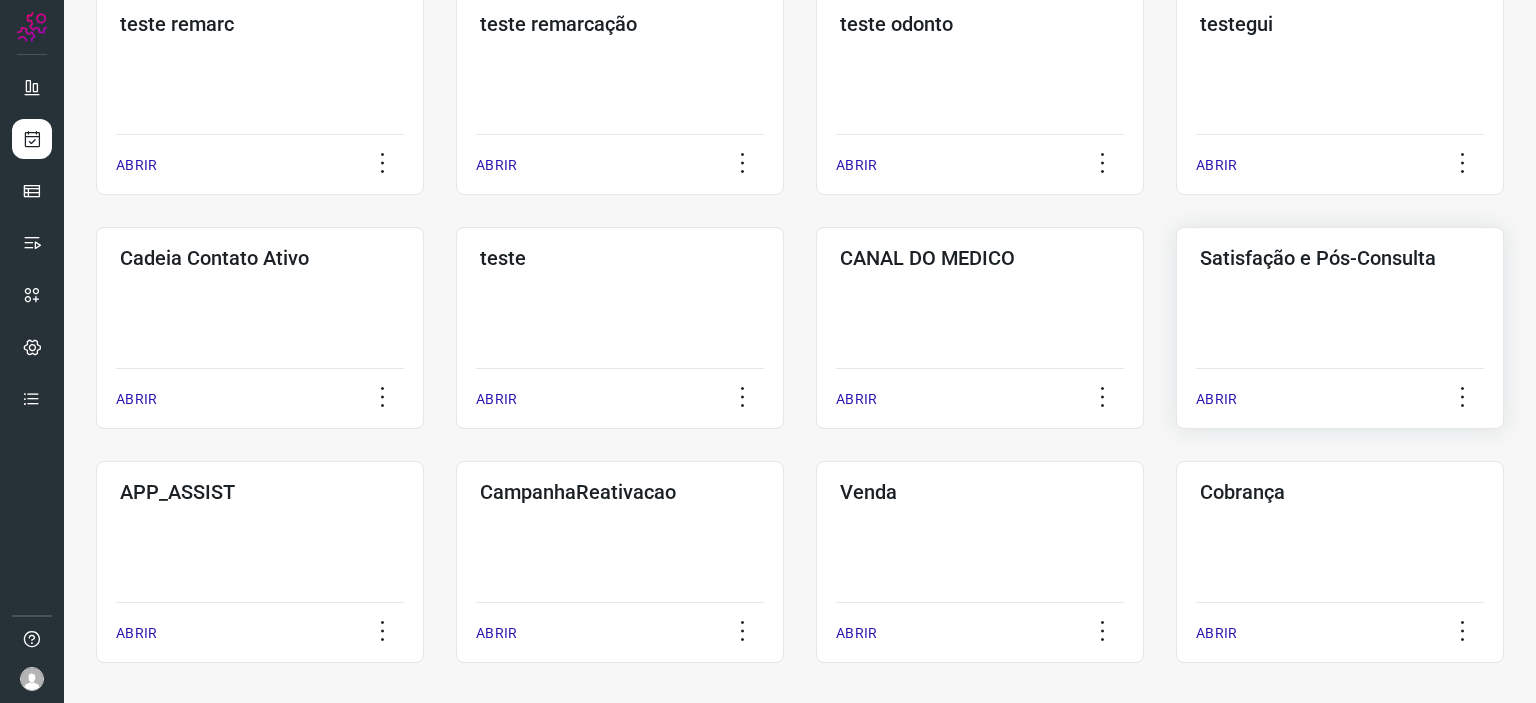 click on "Satisfação e Pós-Consulta  ABRIR" 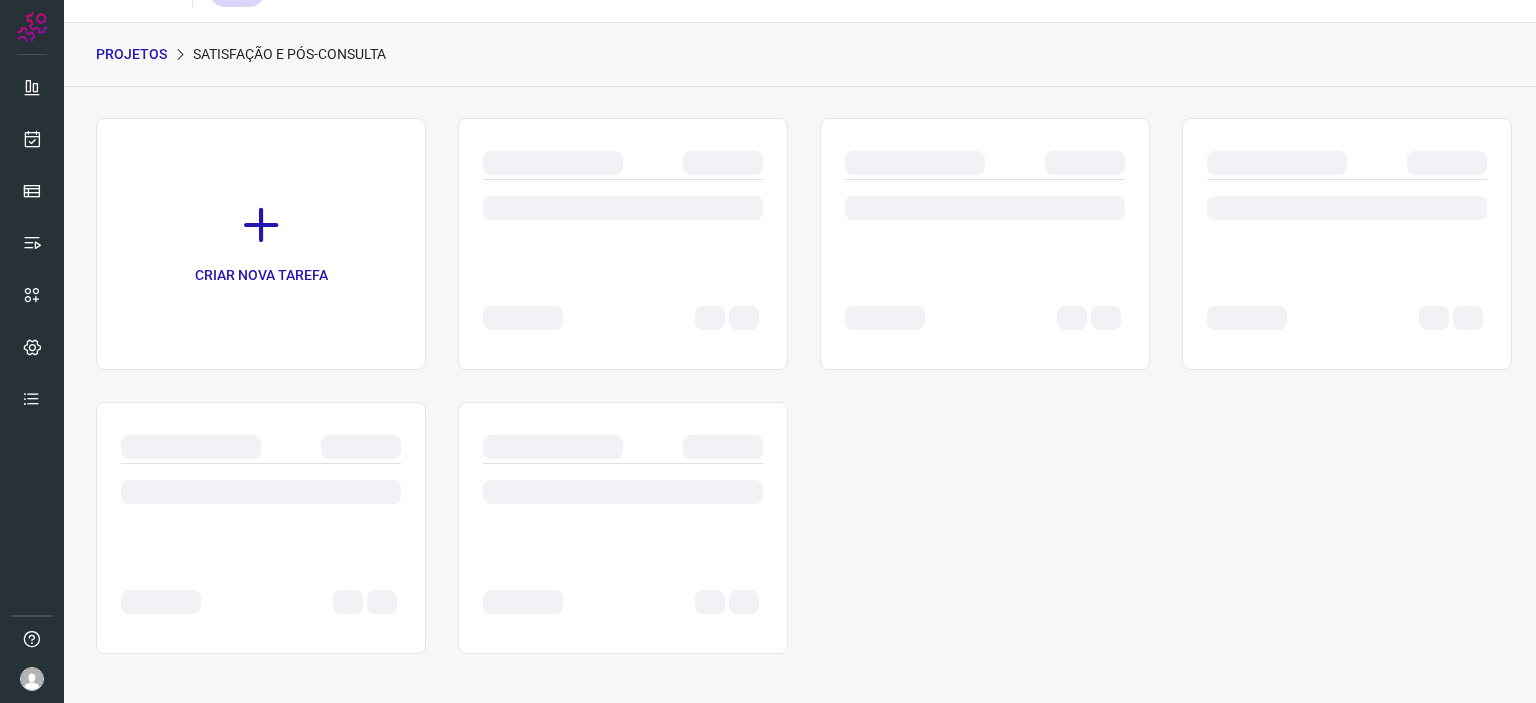 scroll, scrollTop: 0, scrollLeft: 0, axis: both 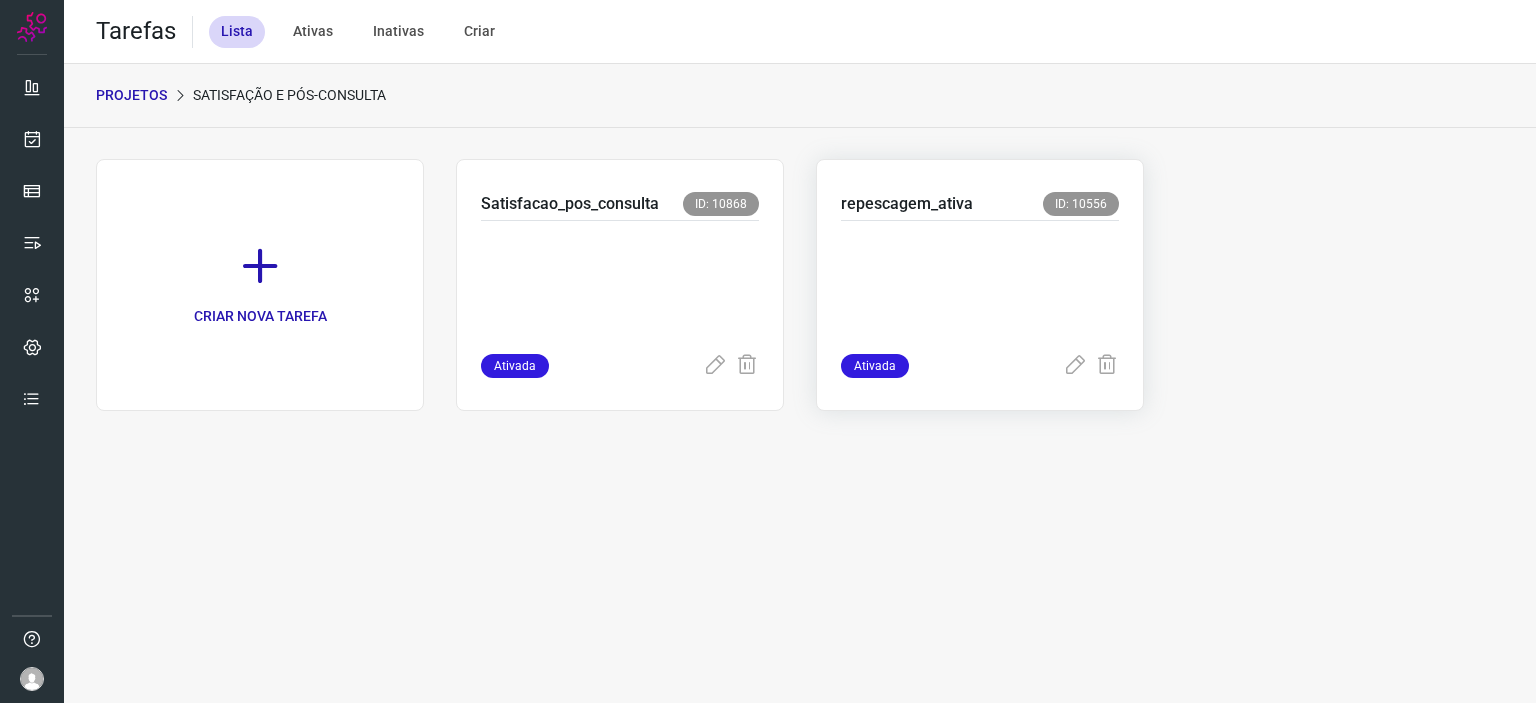 click at bounding box center (980, 283) 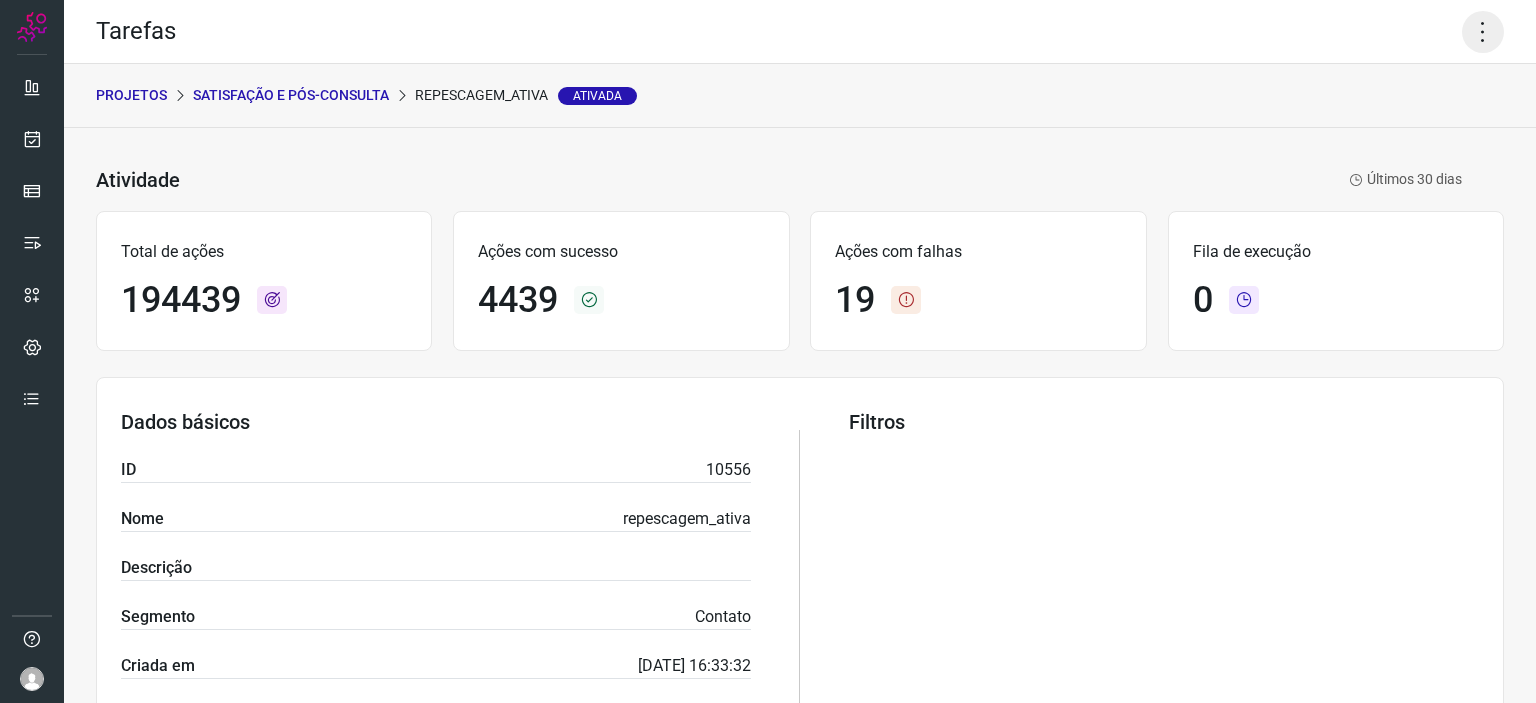 click 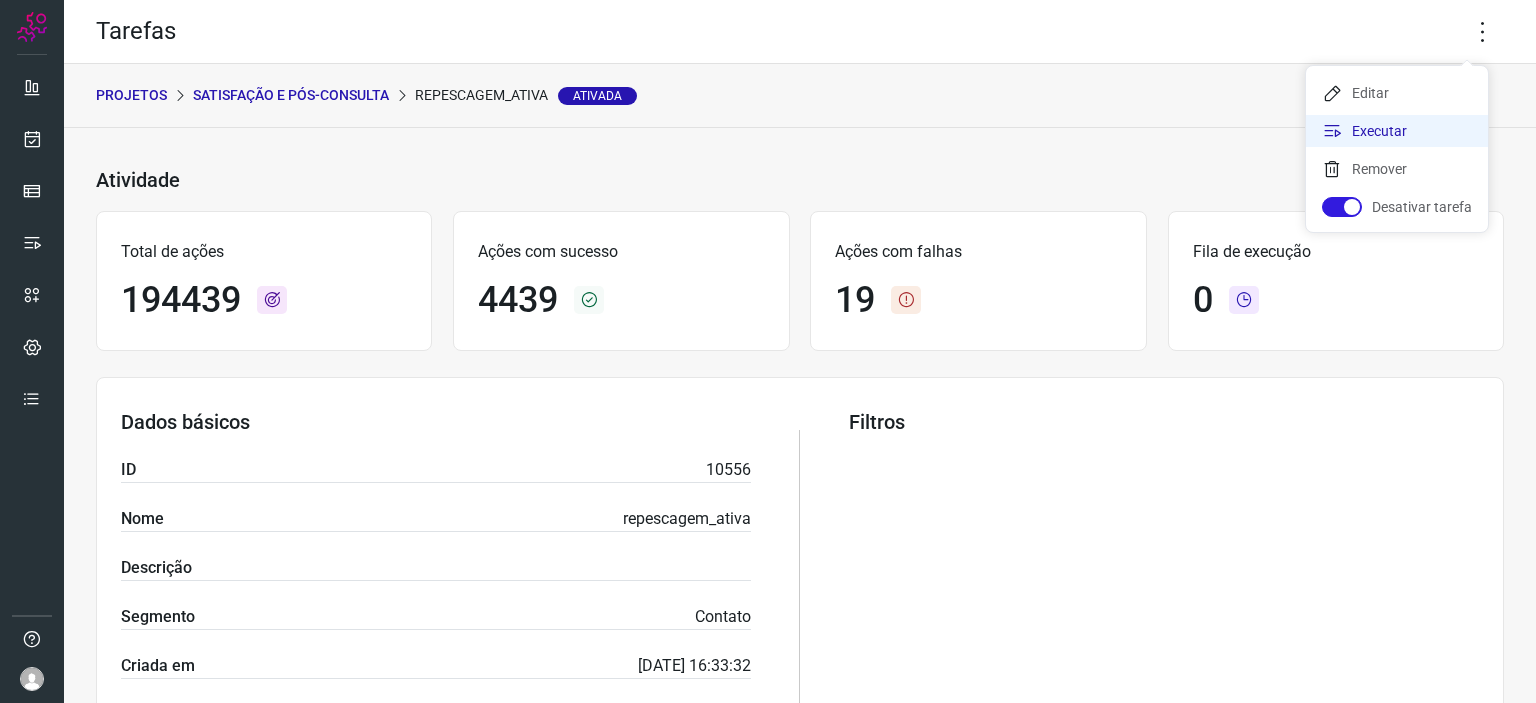 click on "Executar" 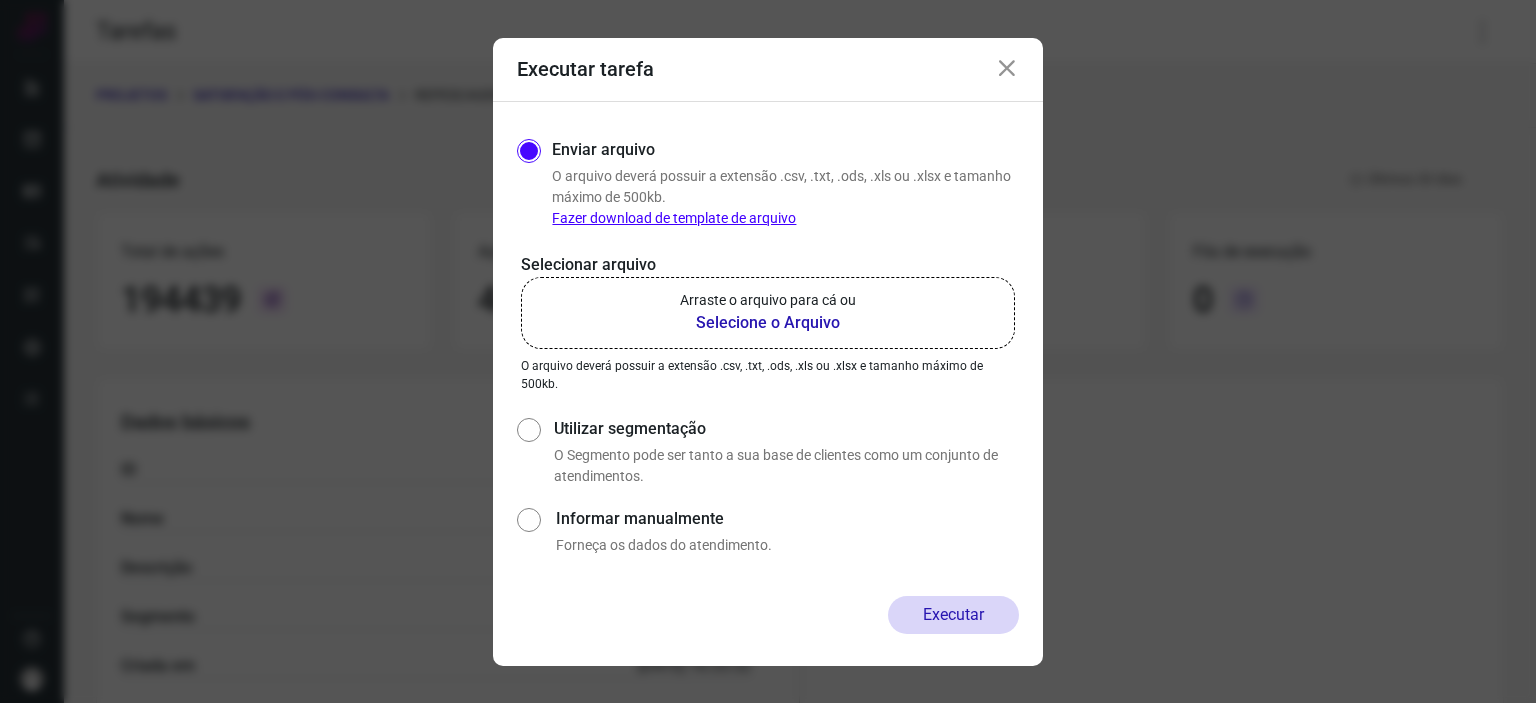 click on "Selecione o Arquivo" at bounding box center [768, 323] 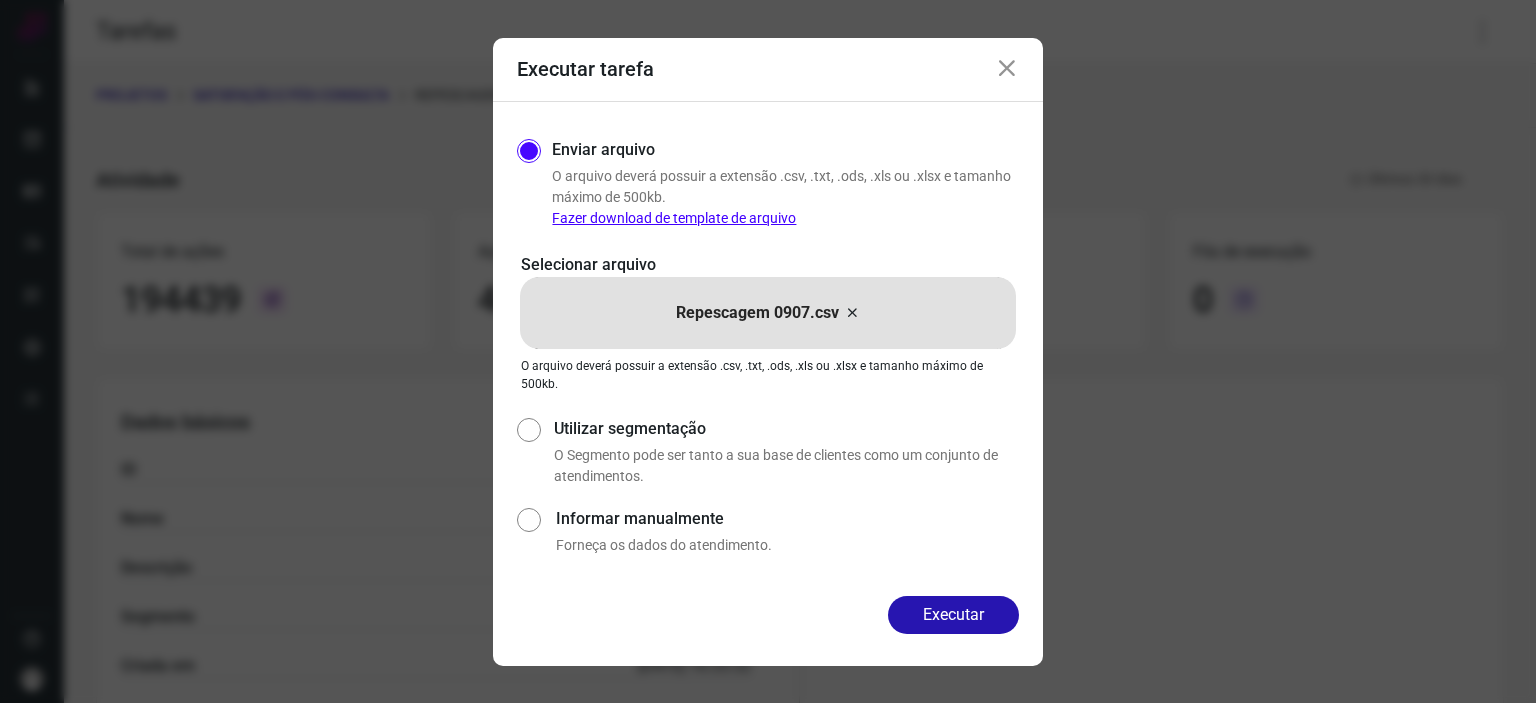 click at bounding box center [1007, 69] 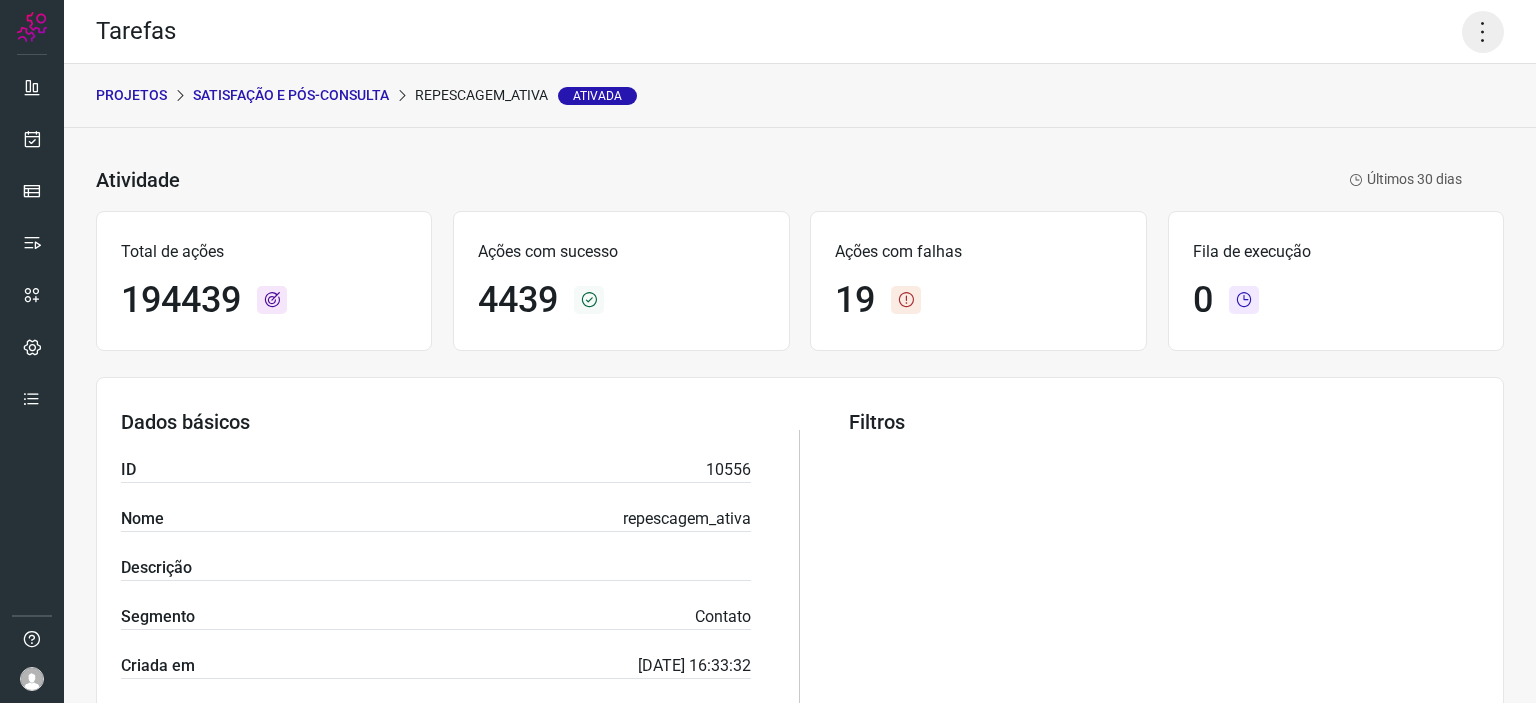 click 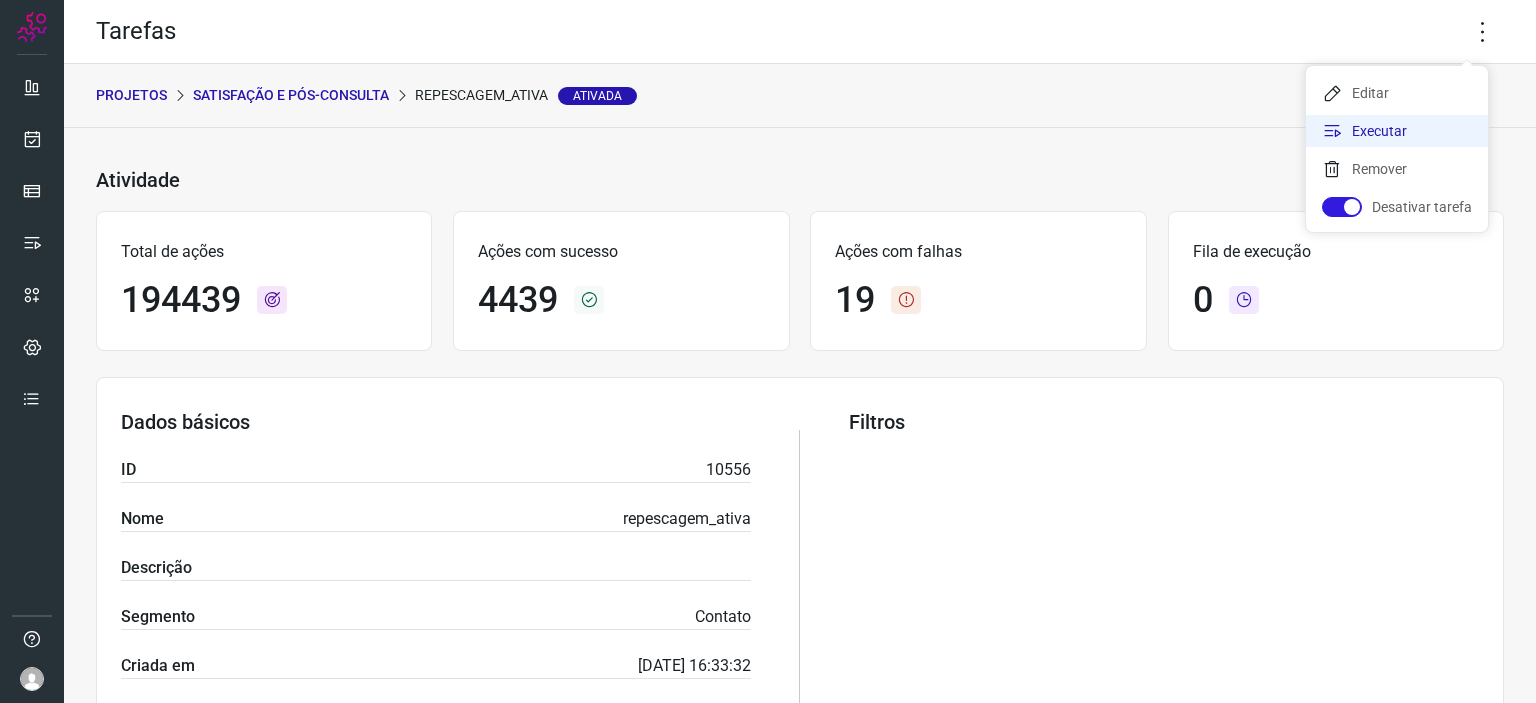 click on "Executar" 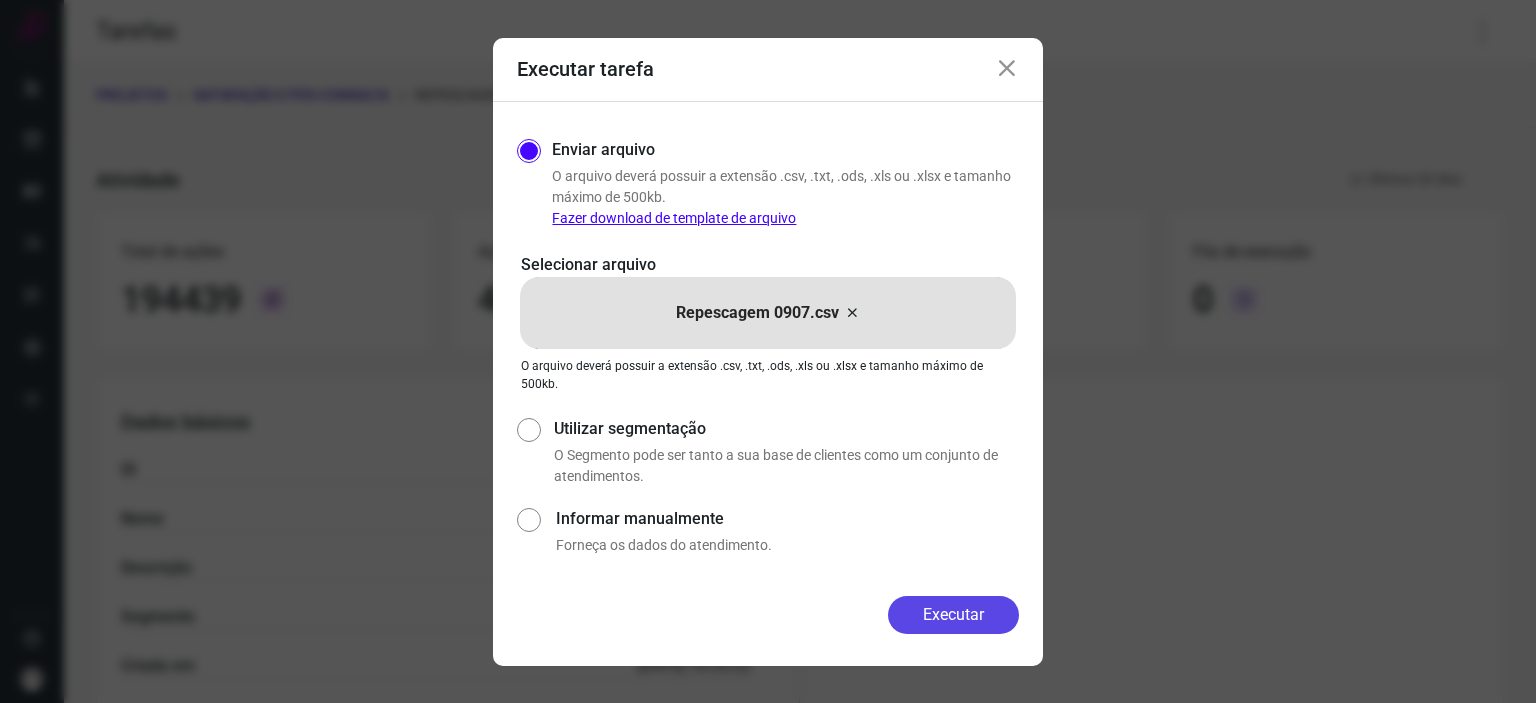 click on "Executar" at bounding box center [953, 615] 